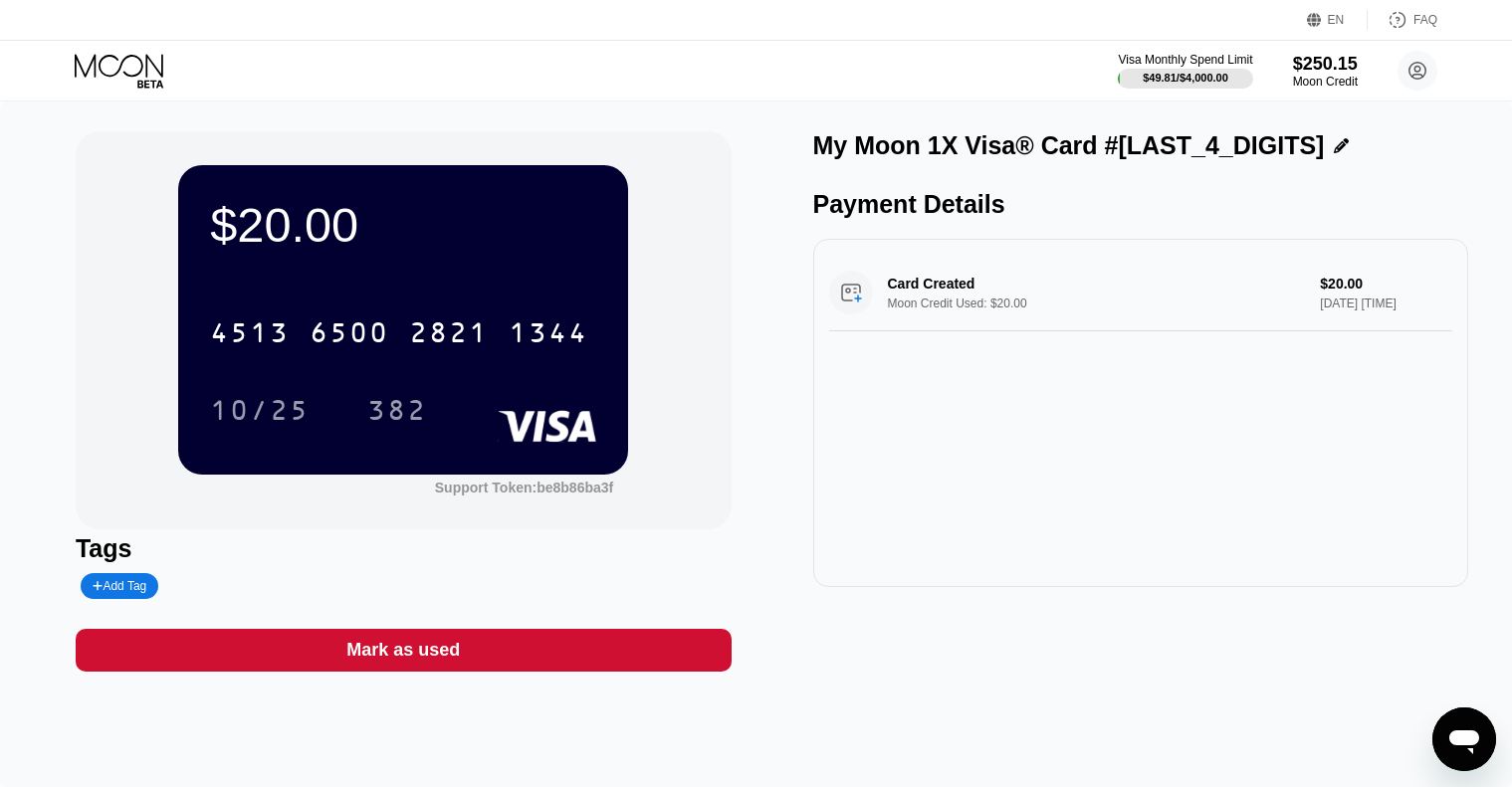 scroll, scrollTop: 0, scrollLeft: 0, axis: both 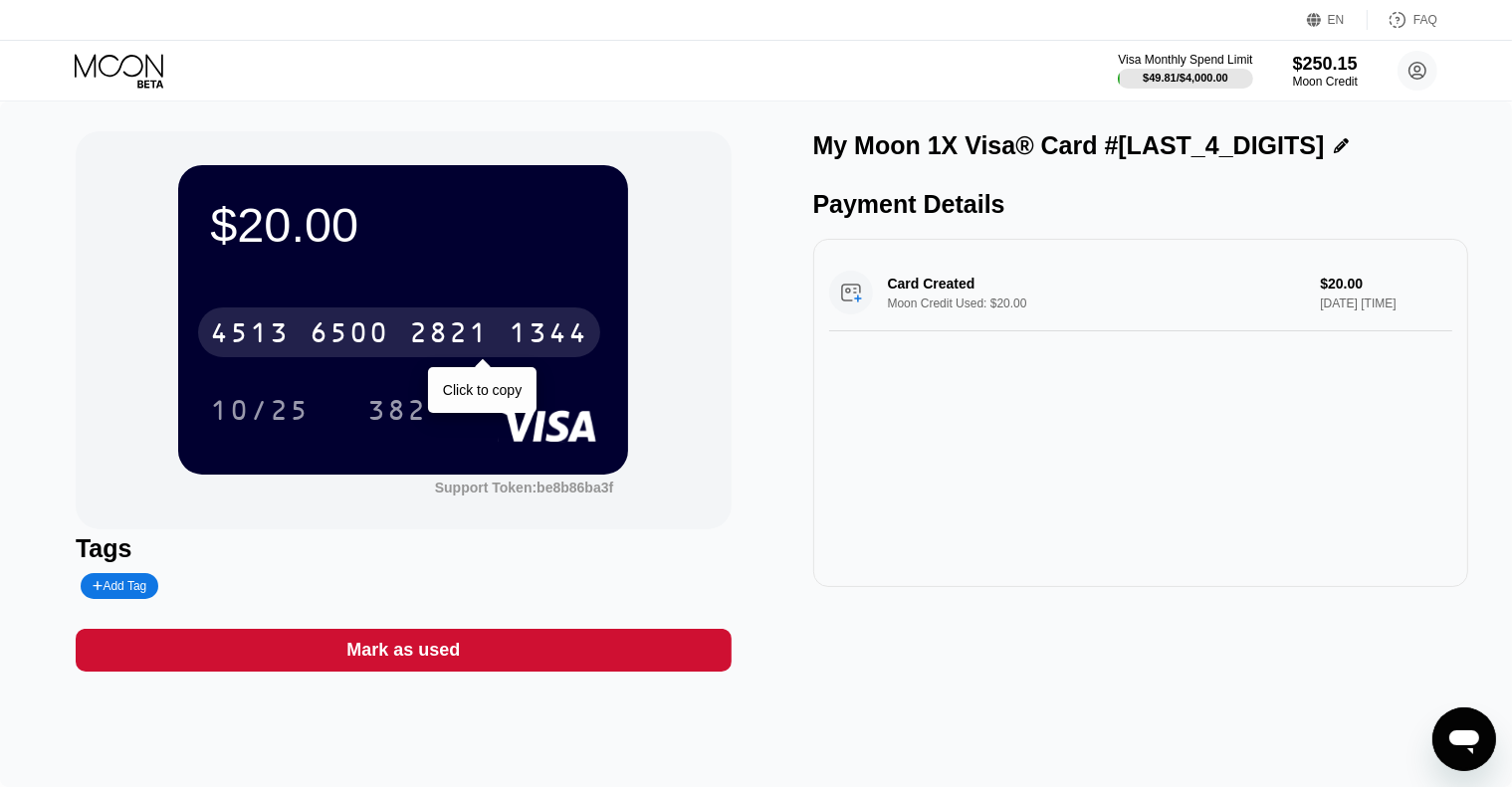 click on "2821" at bounding box center [449, 335] 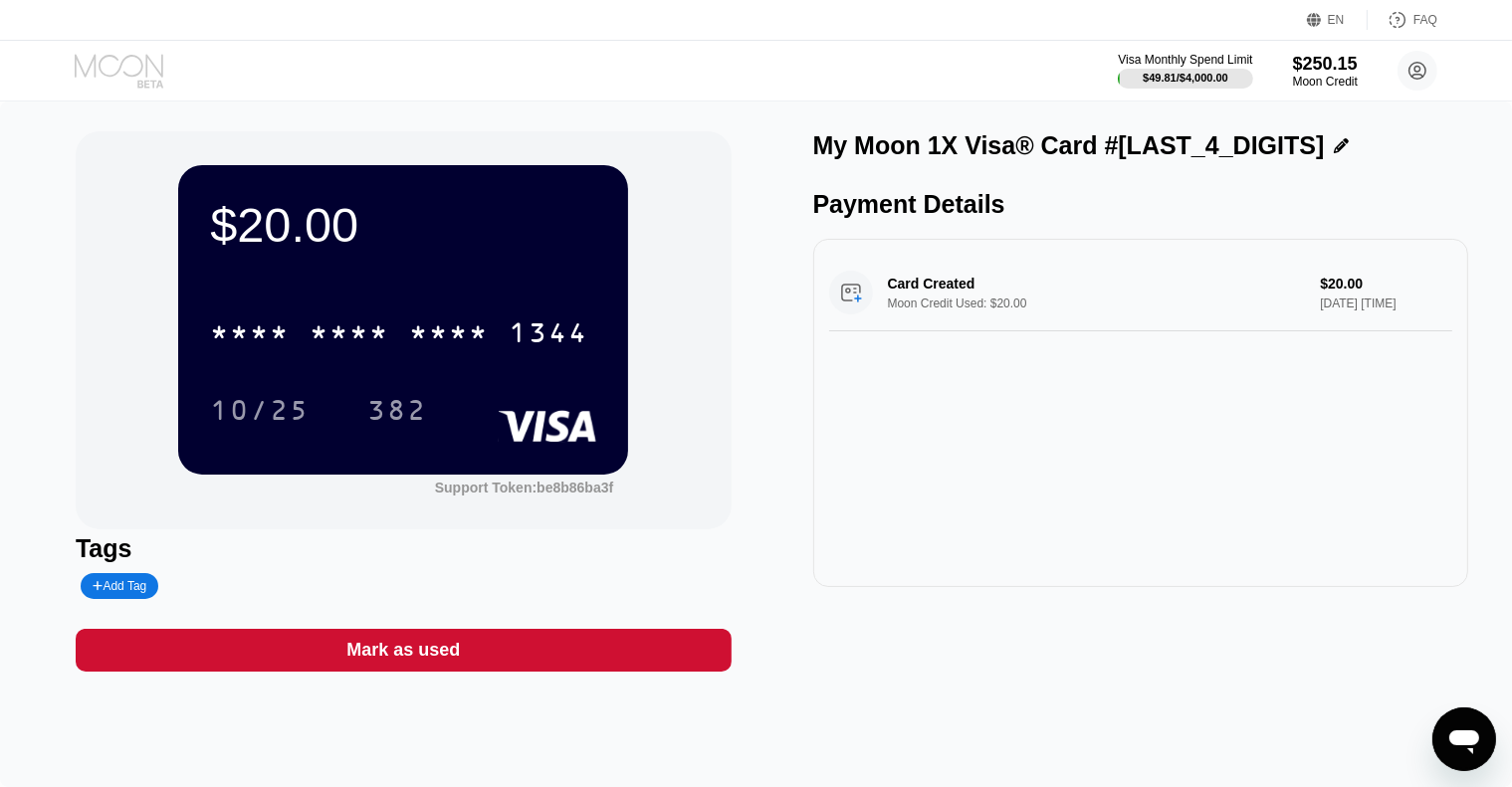 click 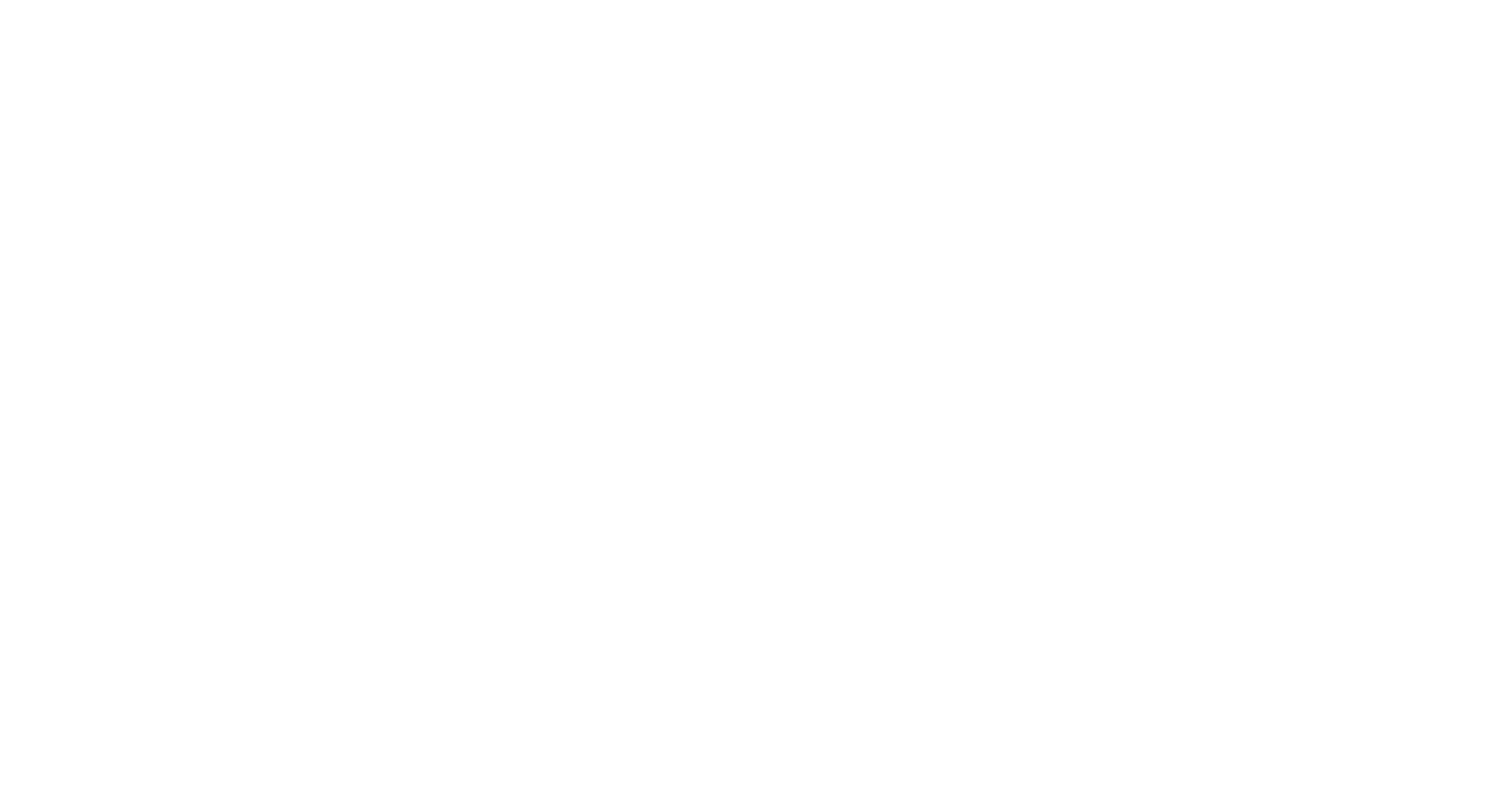 scroll, scrollTop: 0, scrollLeft: 0, axis: both 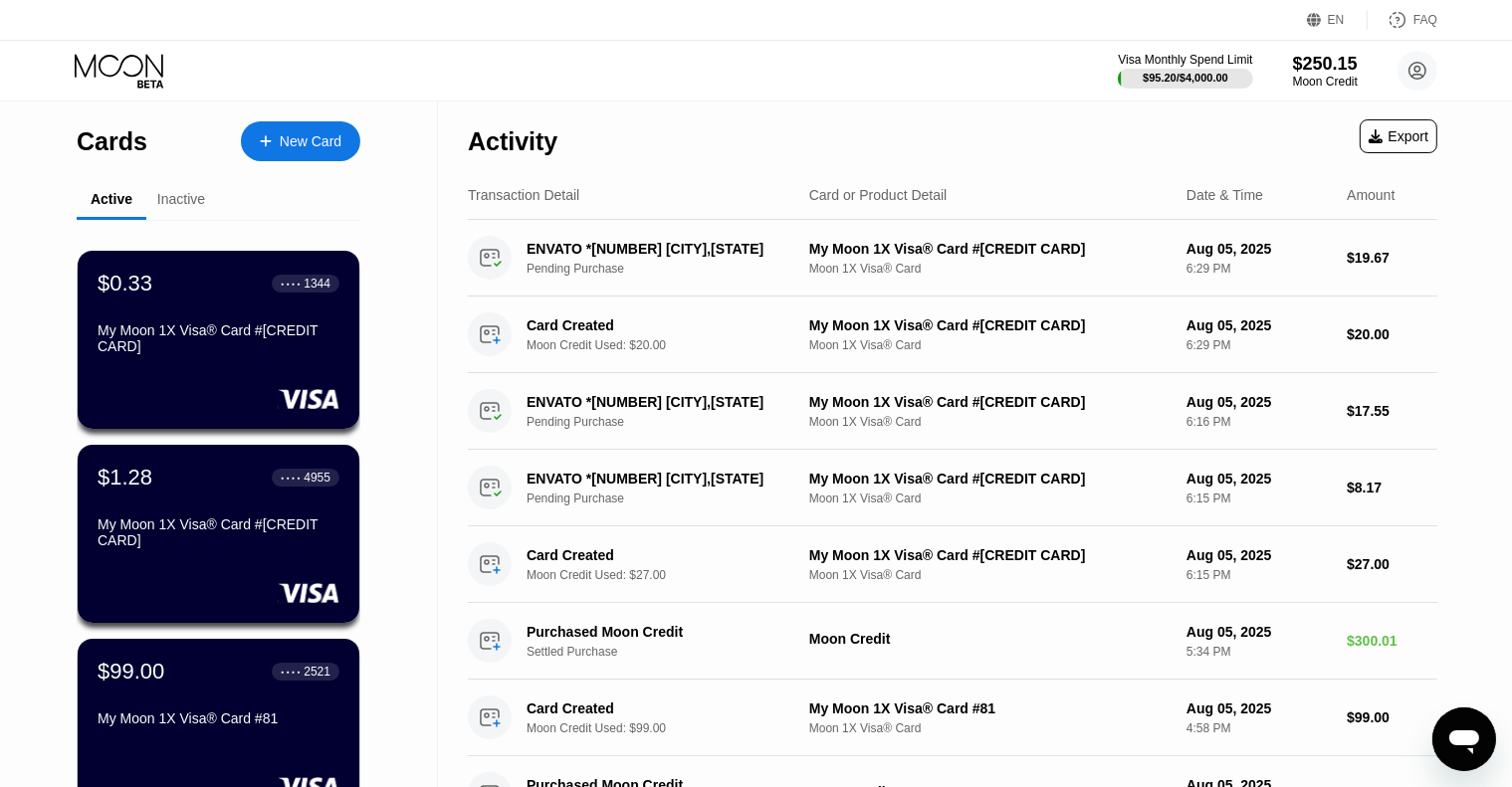 click on "New Card" at bounding box center [311, 141] 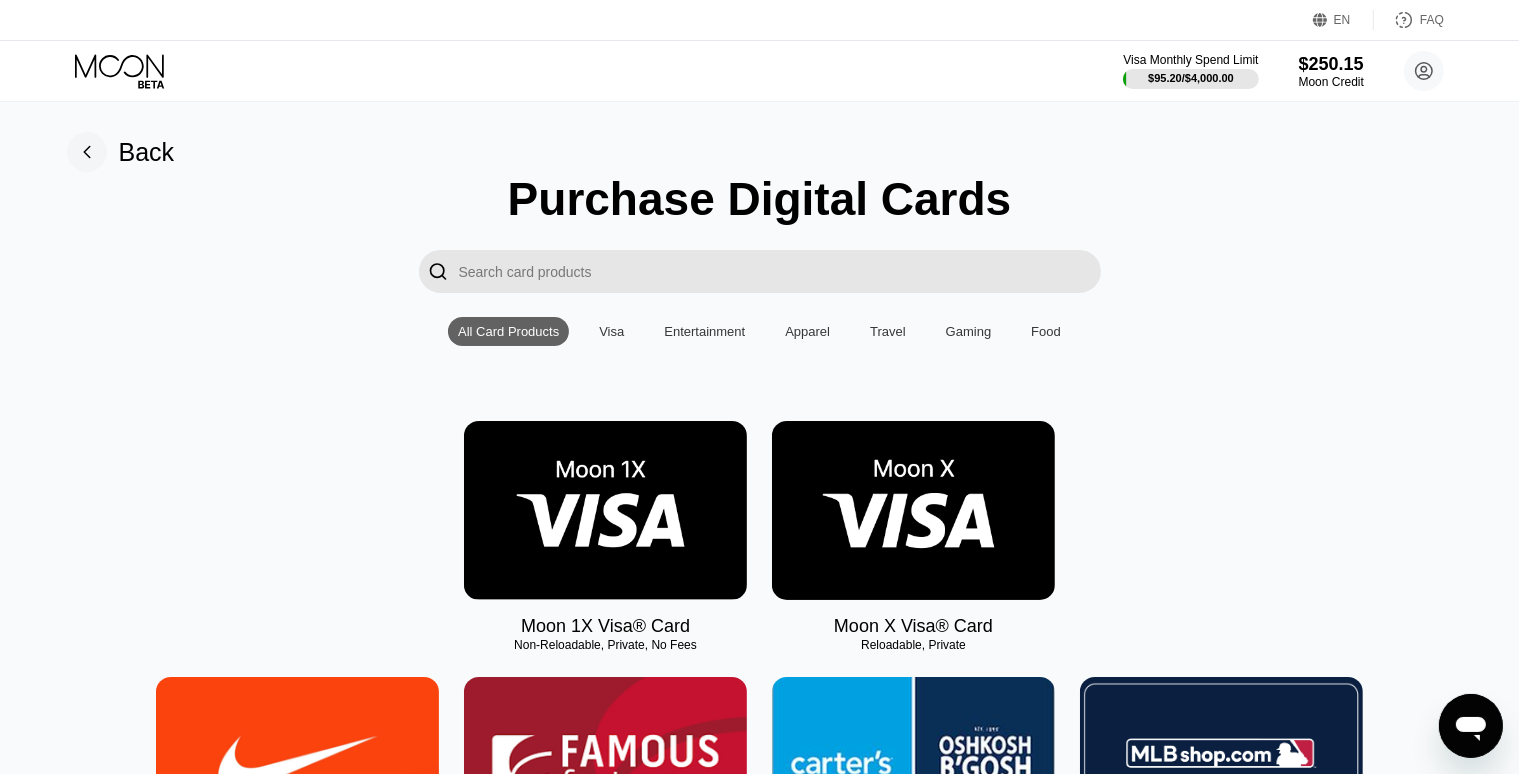 click at bounding box center (605, 510) 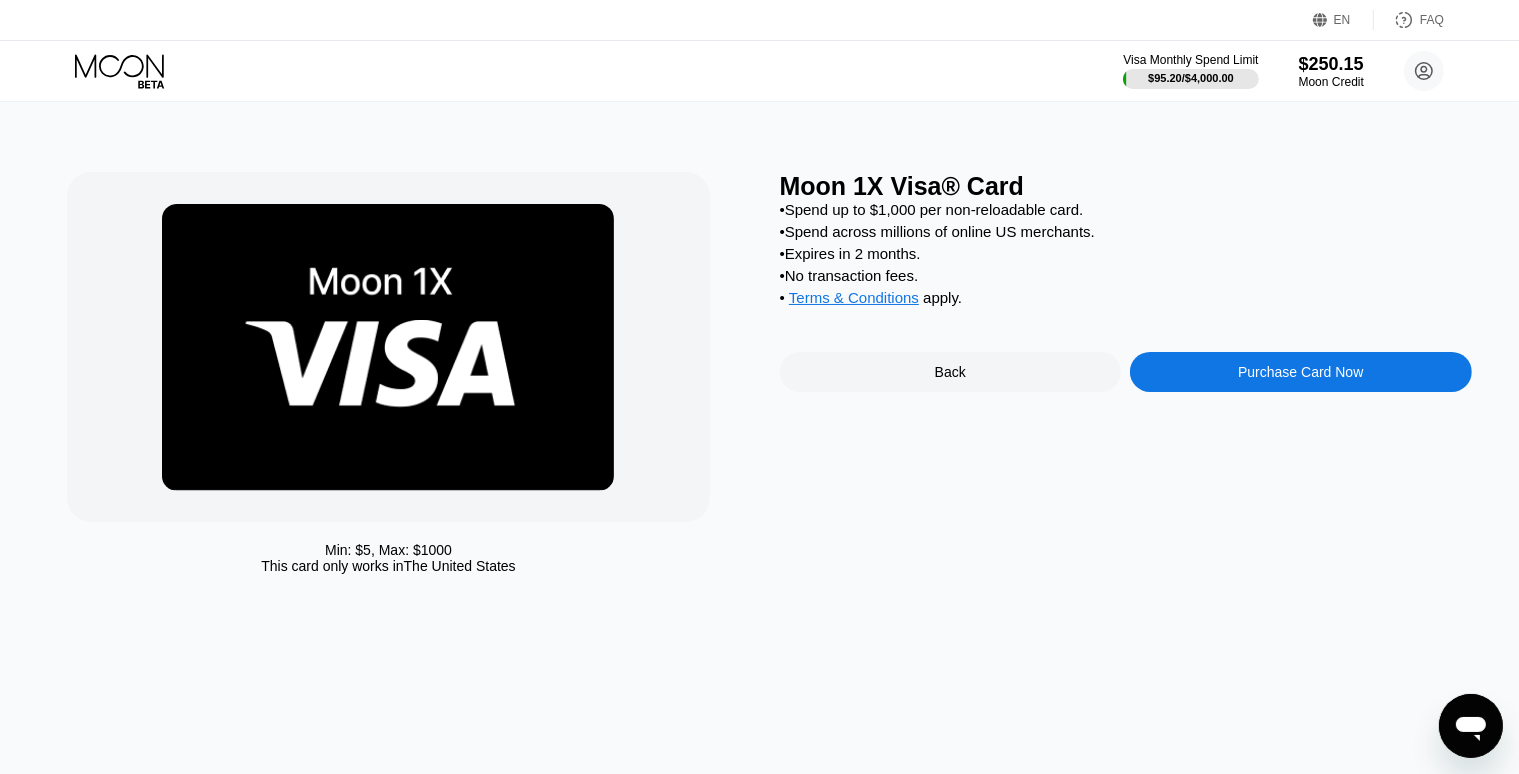 click on "Purchase Card Now" at bounding box center [1301, 372] 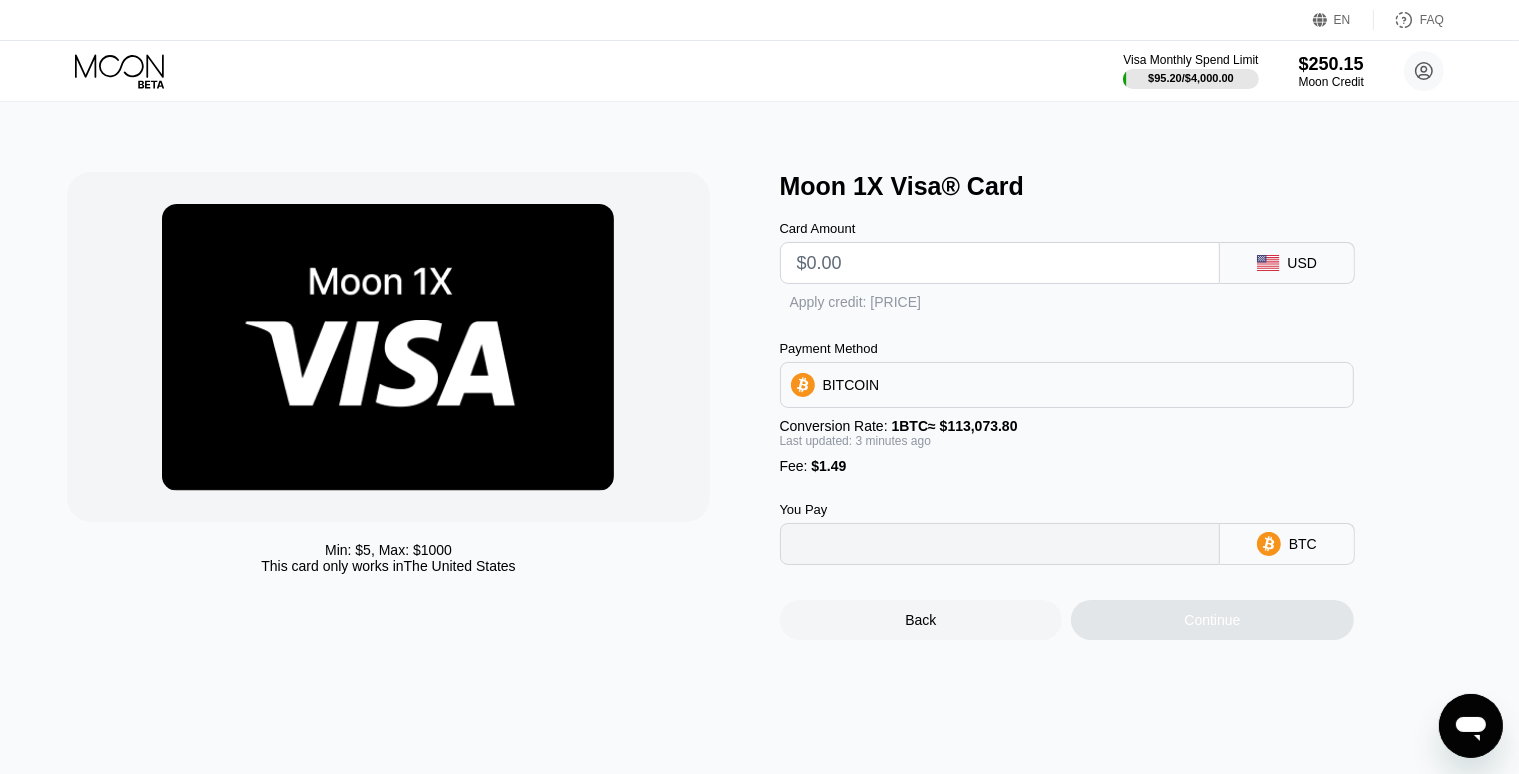 type on "0" 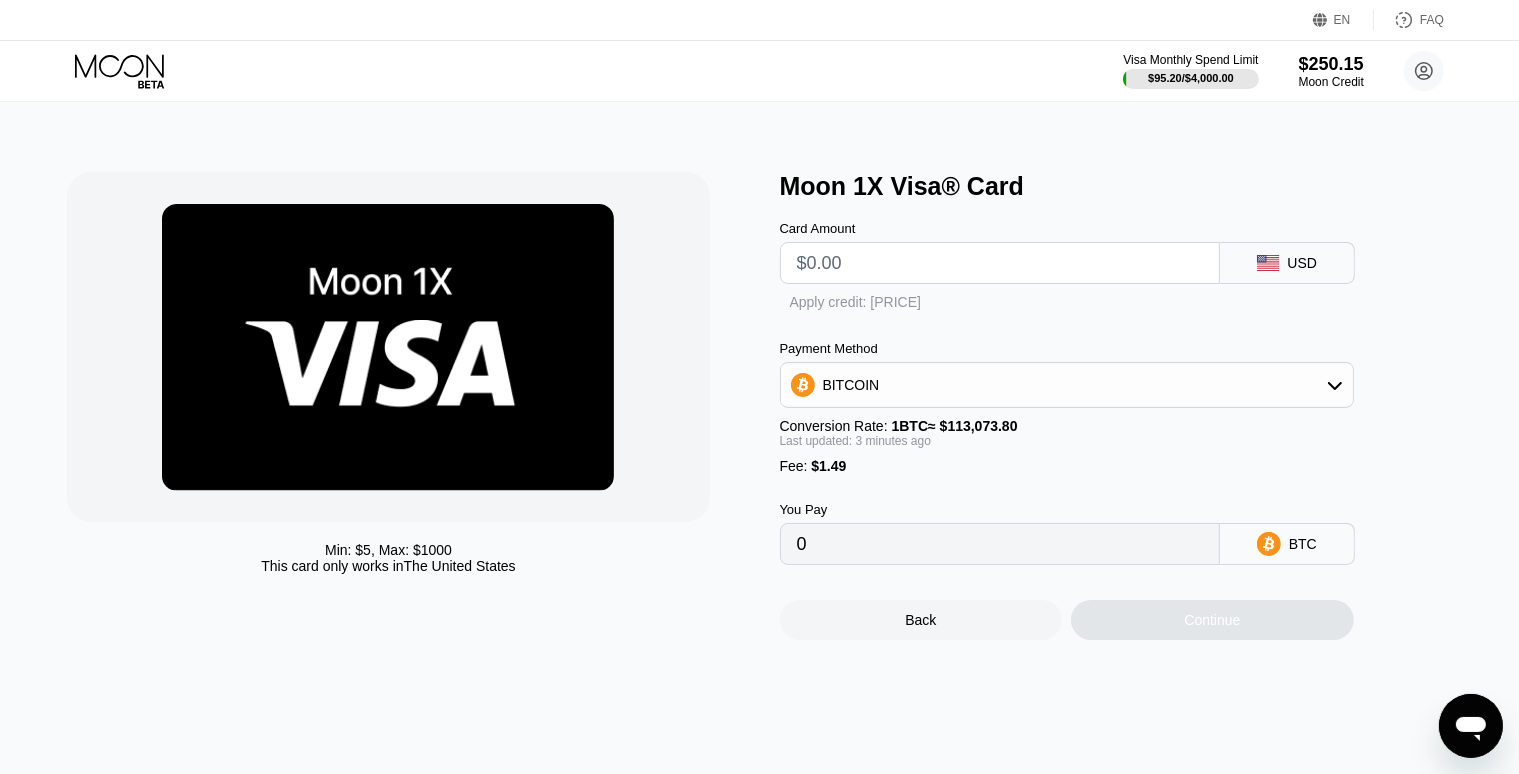 click on "Apply credit: $250.15" at bounding box center [856, 303] 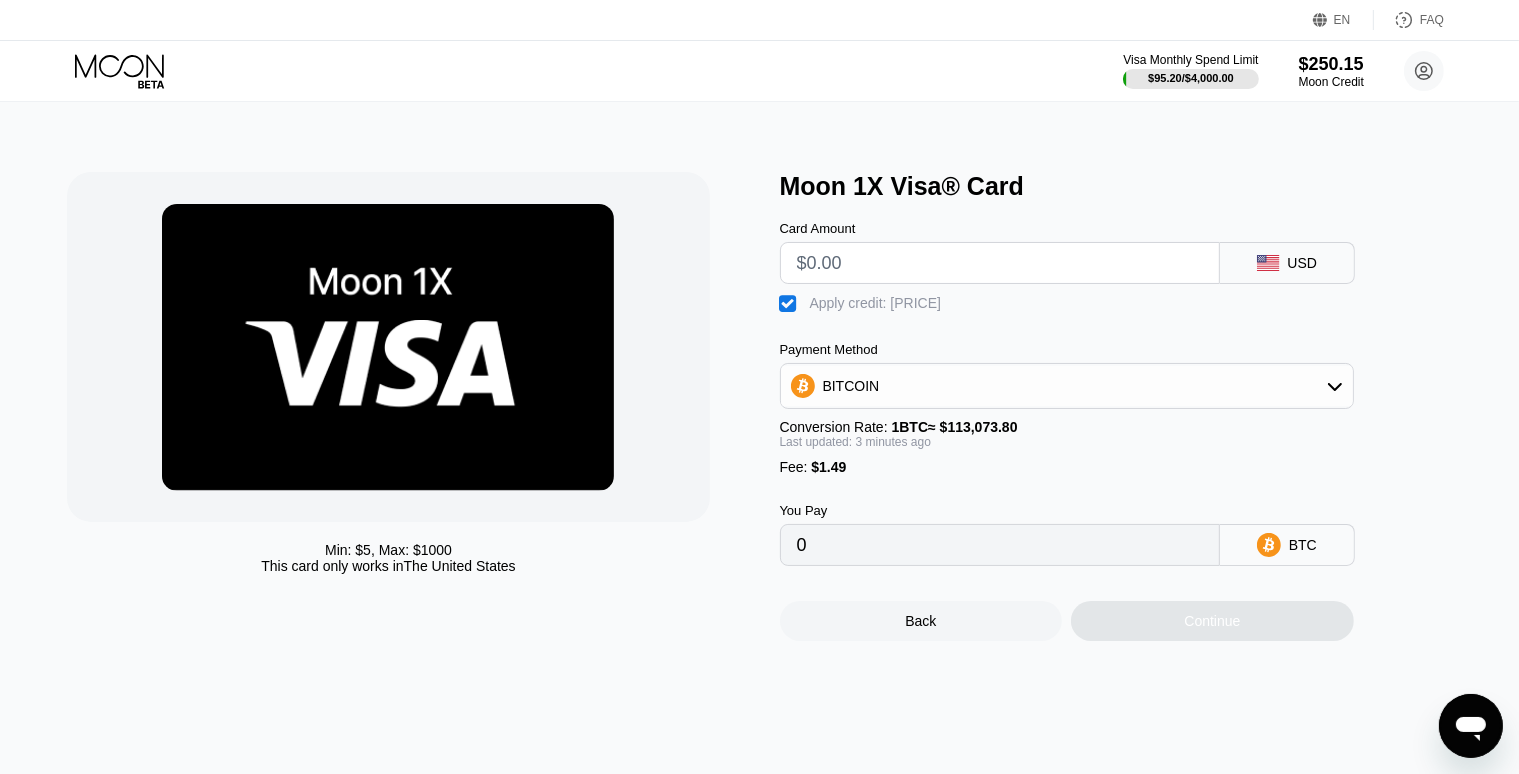 click at bounding box center (1000, 263) 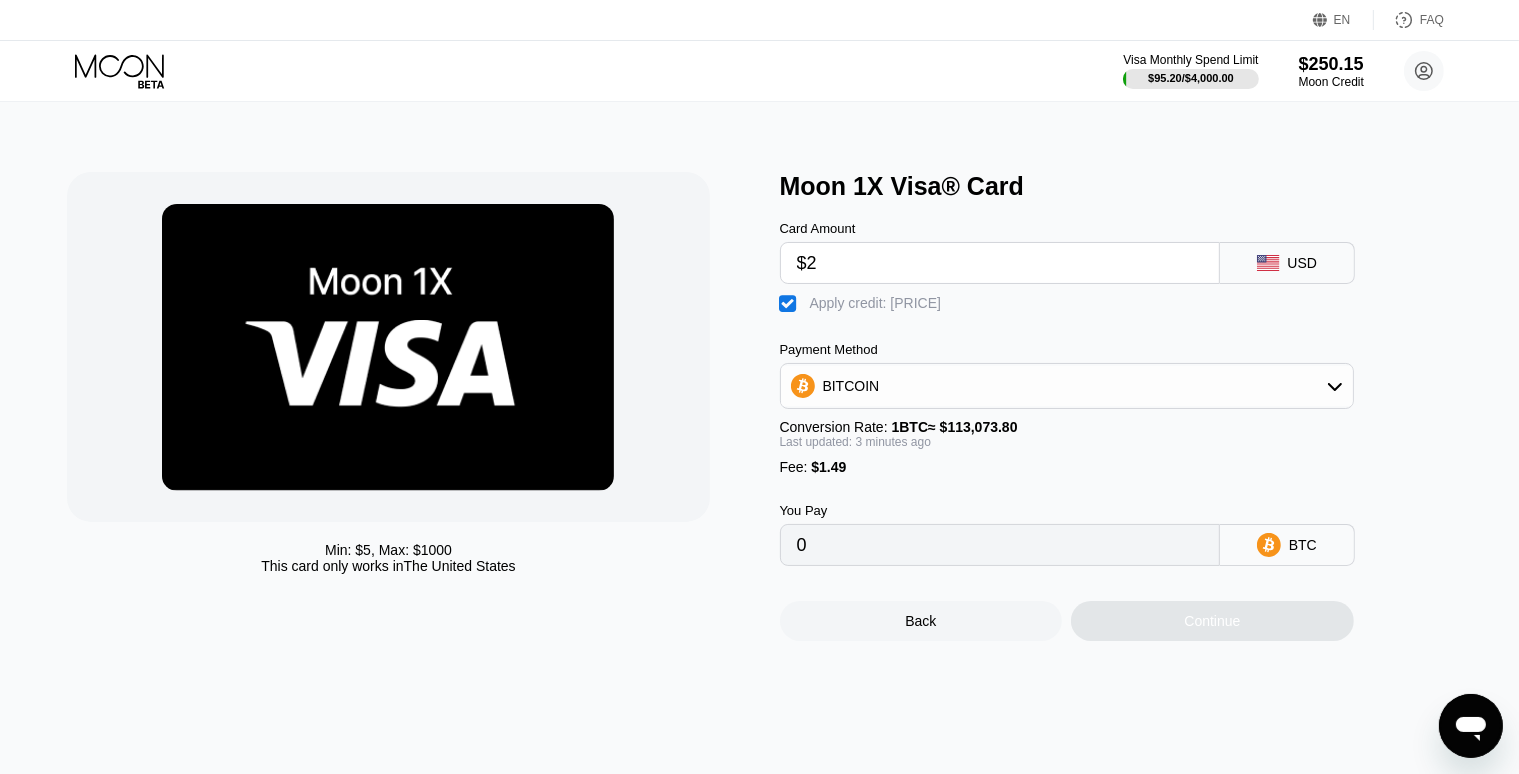 type on "$26" 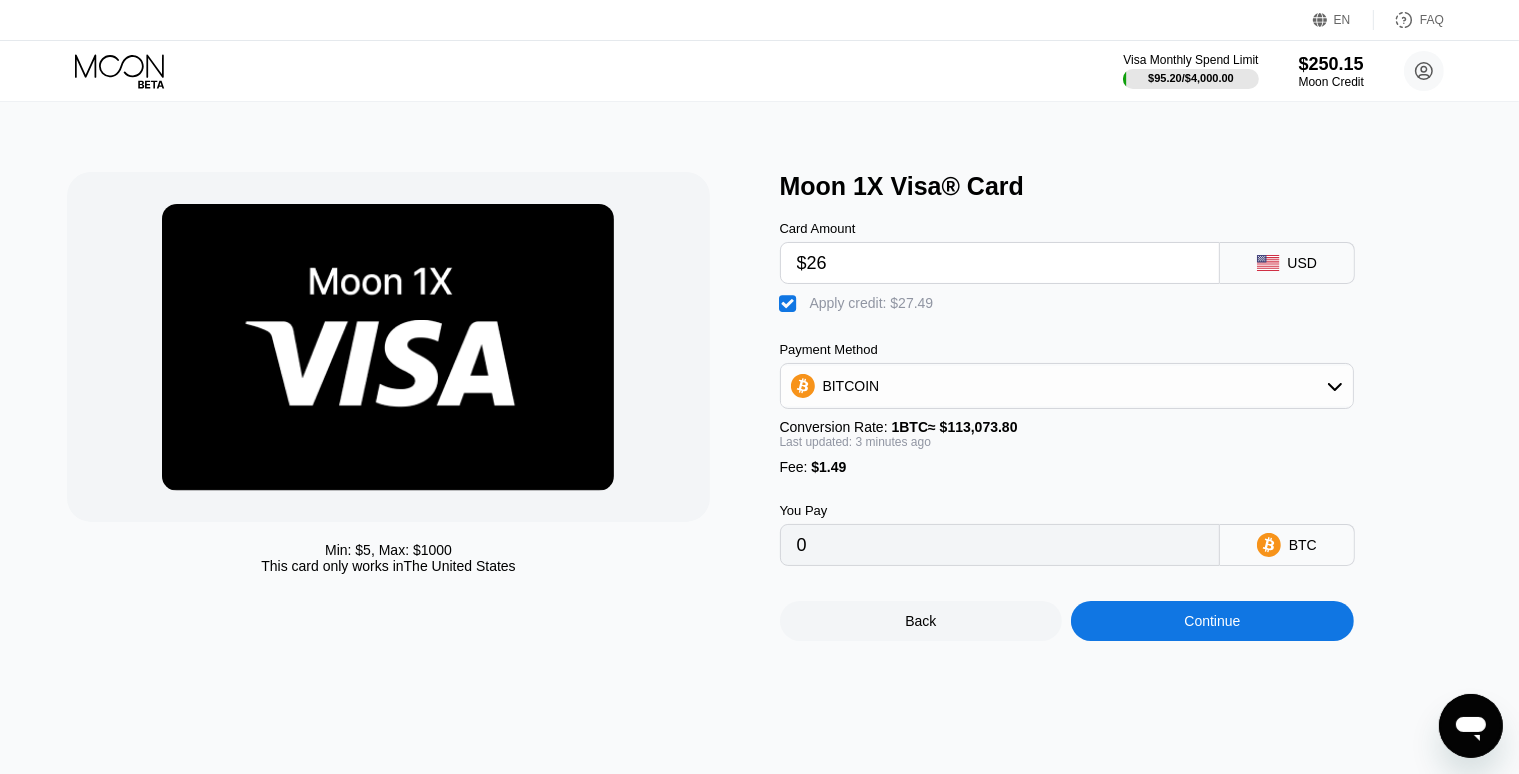 click on "Continue" at bounding box center [1212, 621] 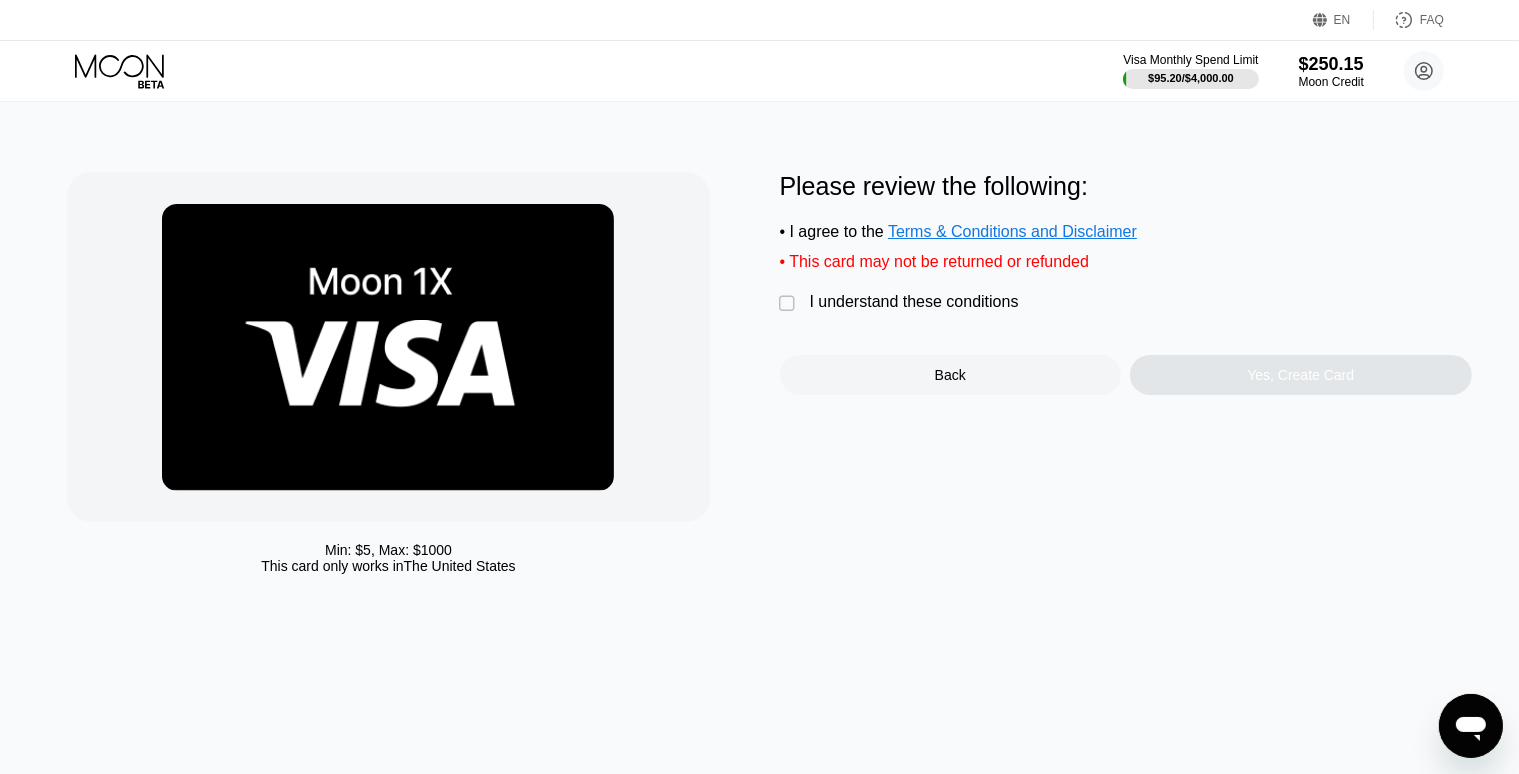 click on "I understand these conditions" at bounding box center (914, 302) 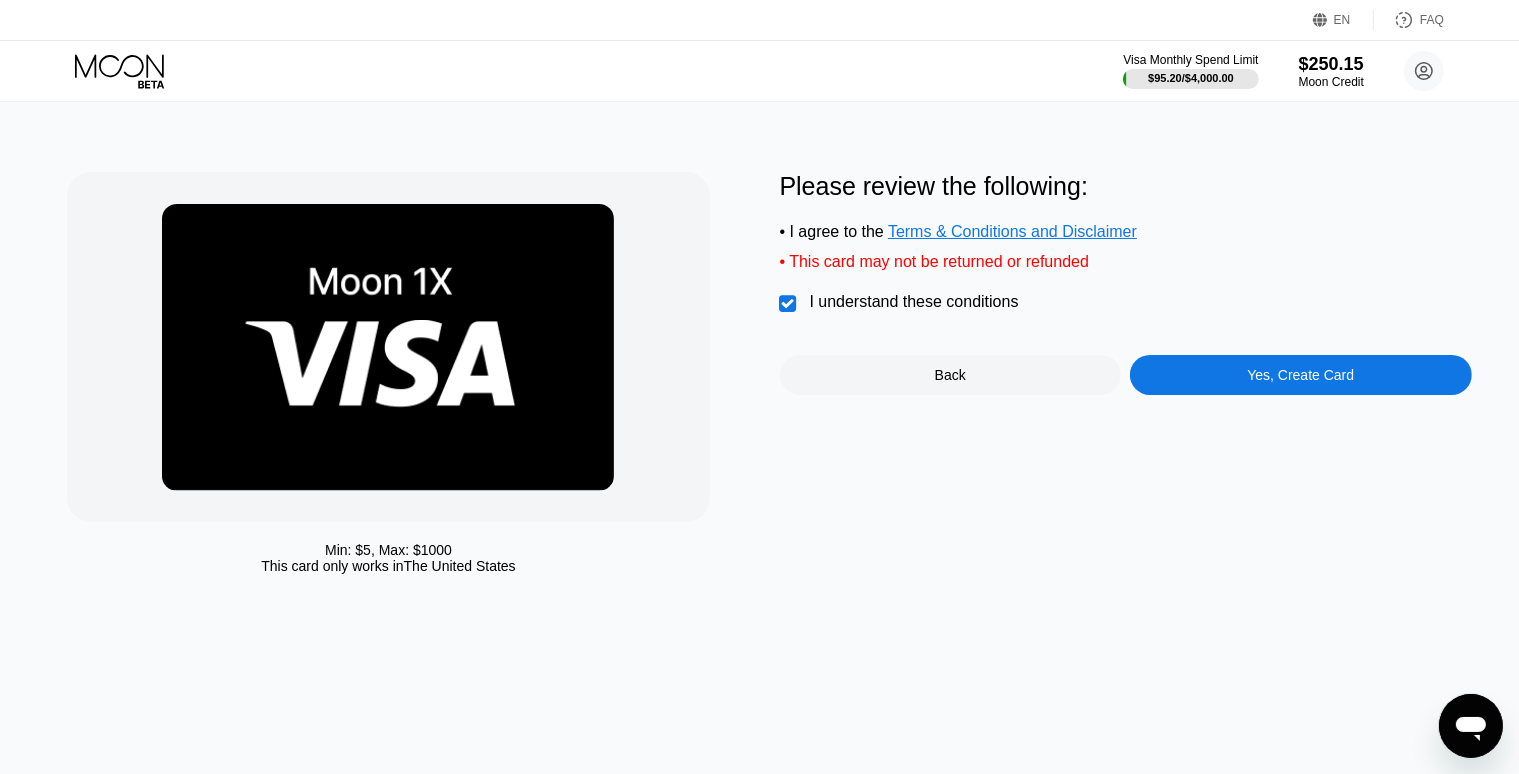 click on "Yes, Create Card" at bounding box center [1300, 375] 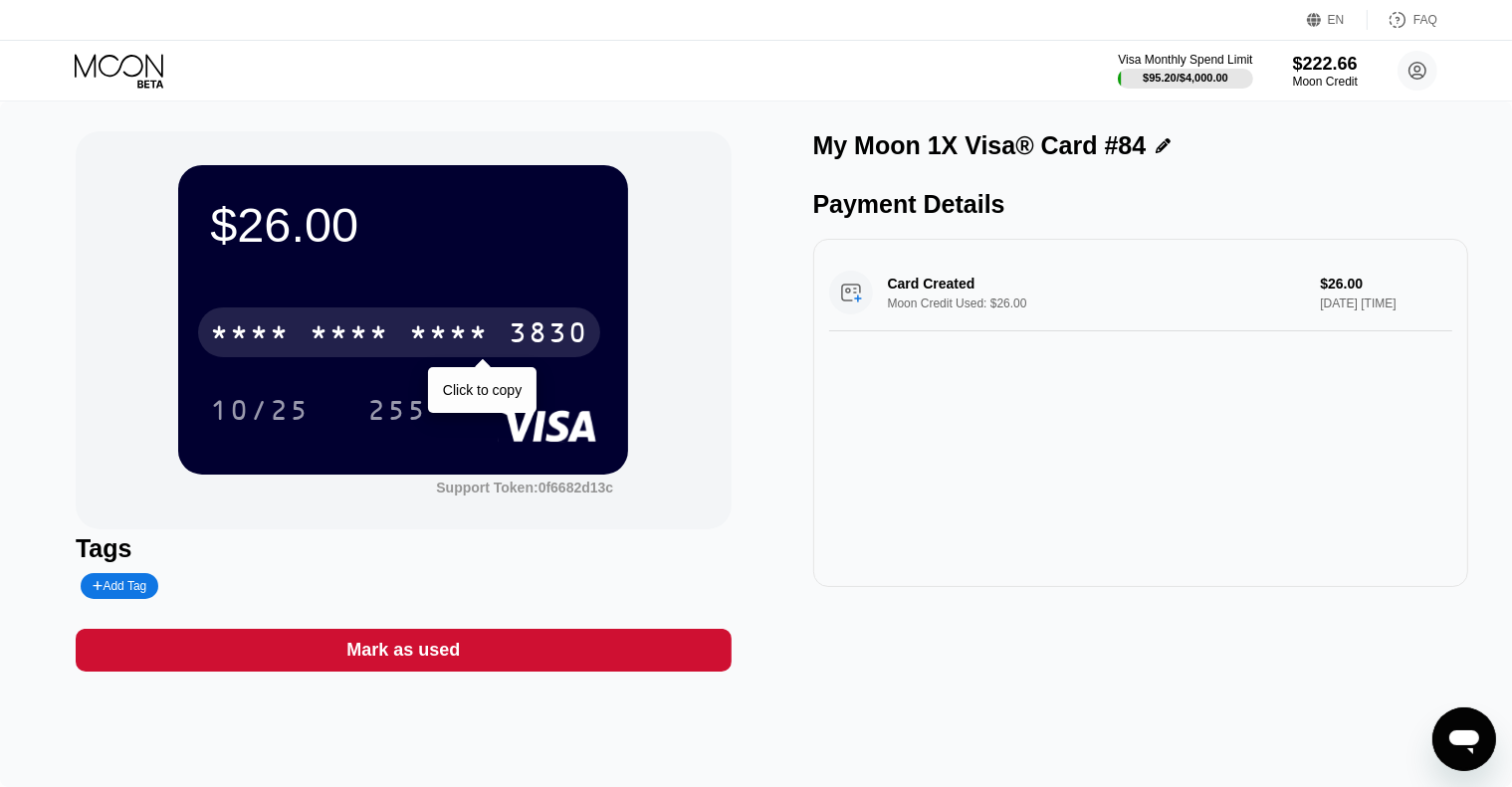 click on "* * * *" at bounding box center [449, 335] 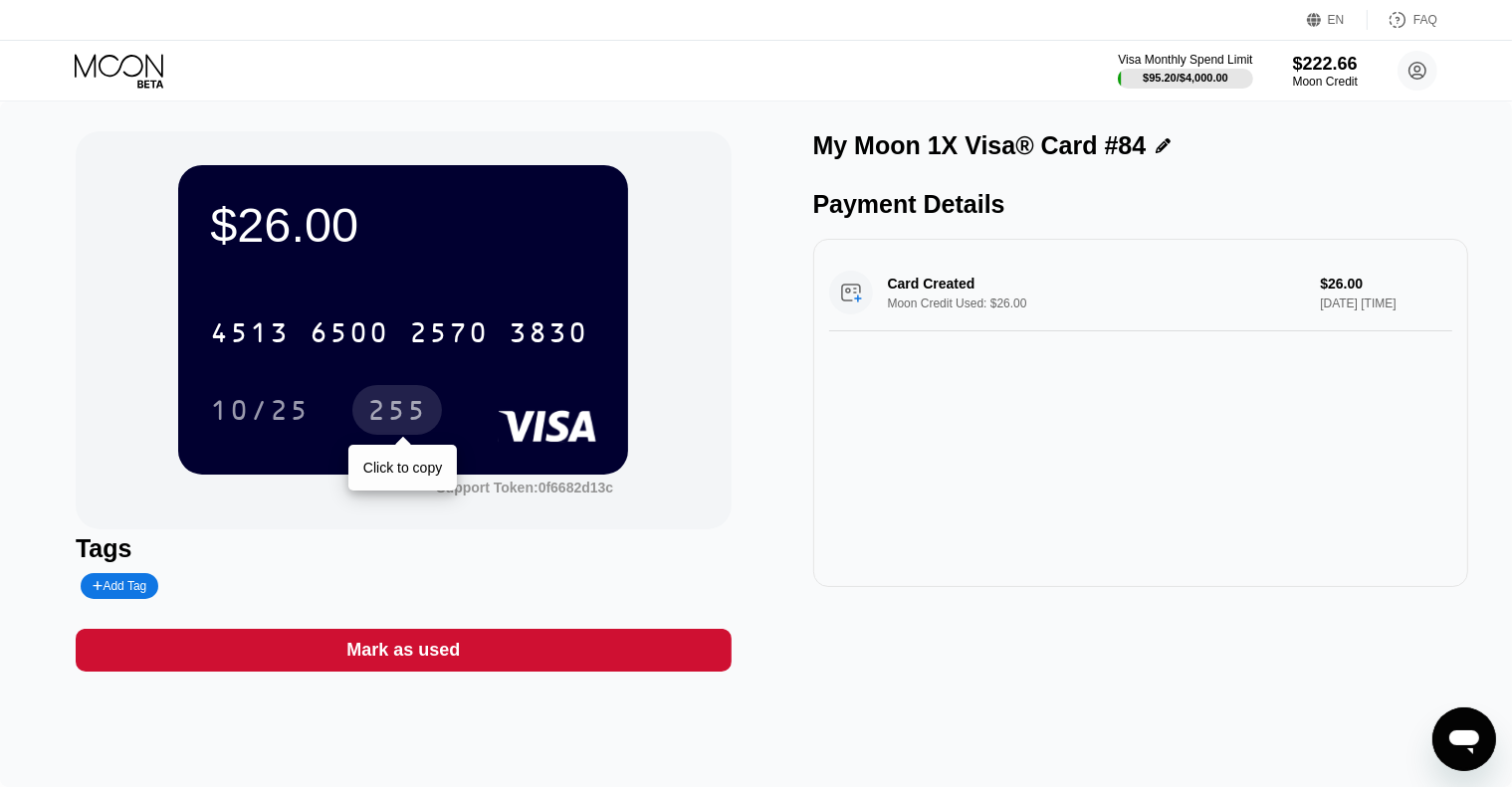 click on "255" at bounding box center (397, 413) 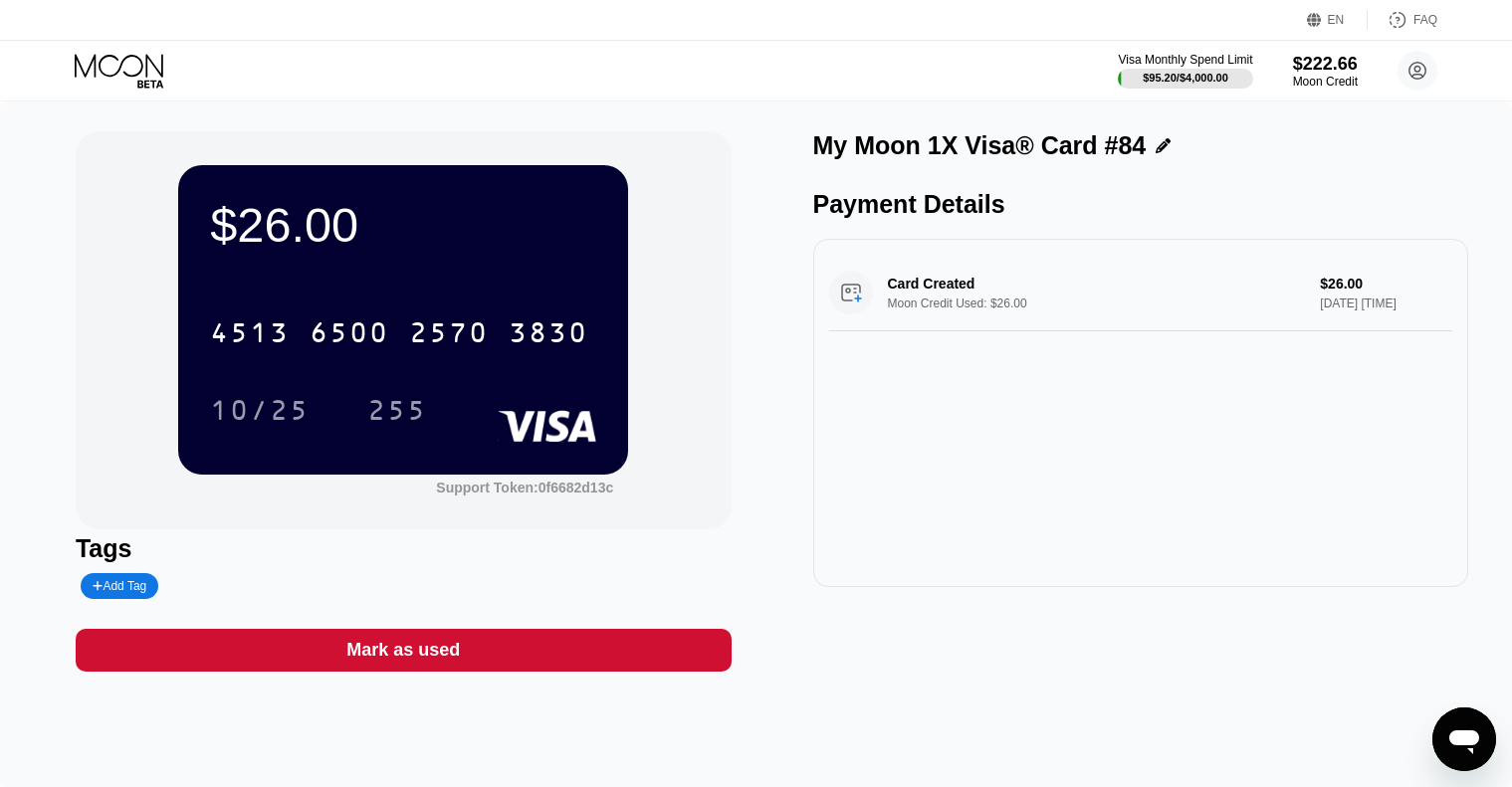 scroll, scrollTop: 0, scrollLeft: 0, axis: both 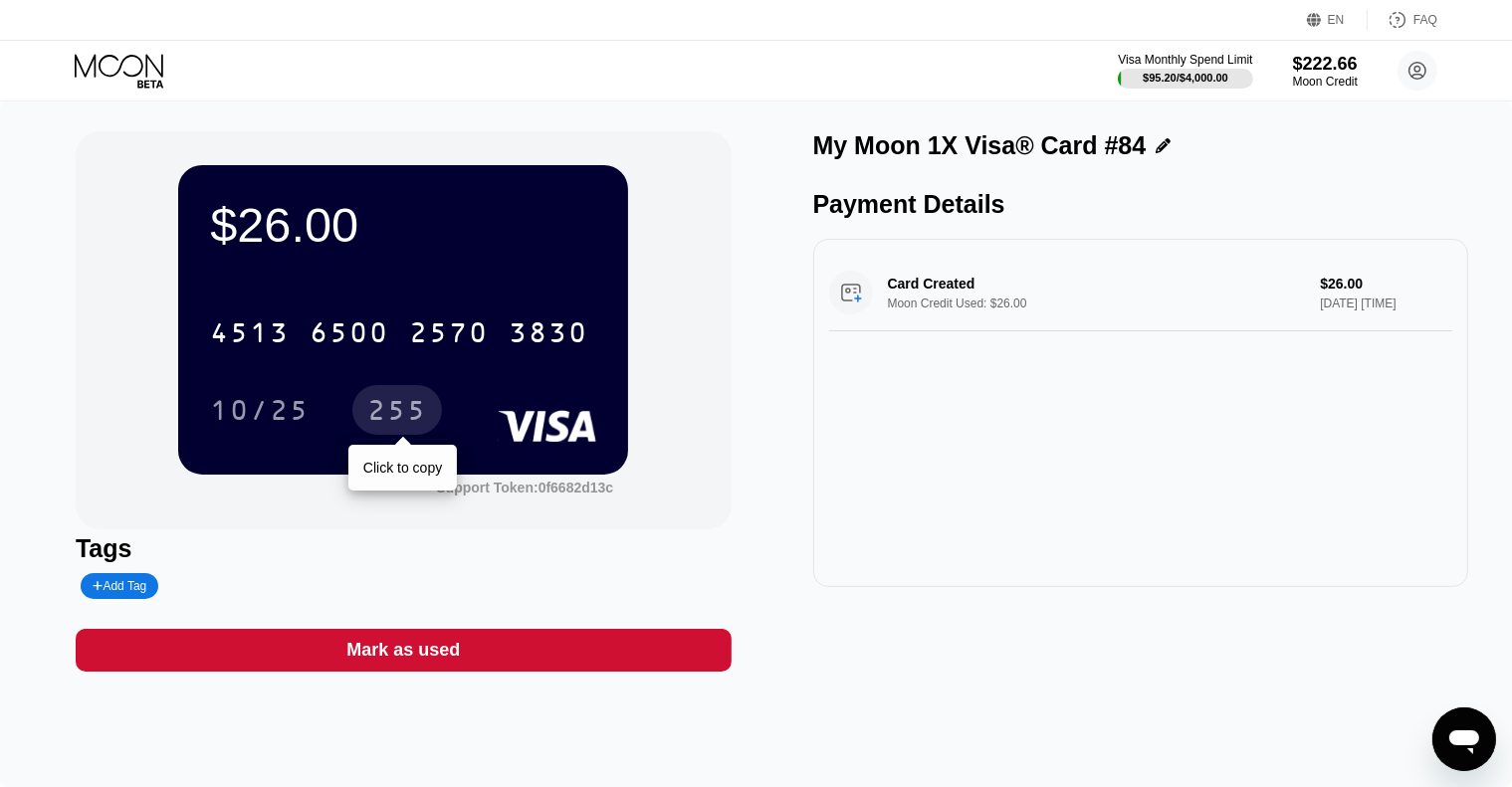 click on "255" at bounding box center (397, 413) 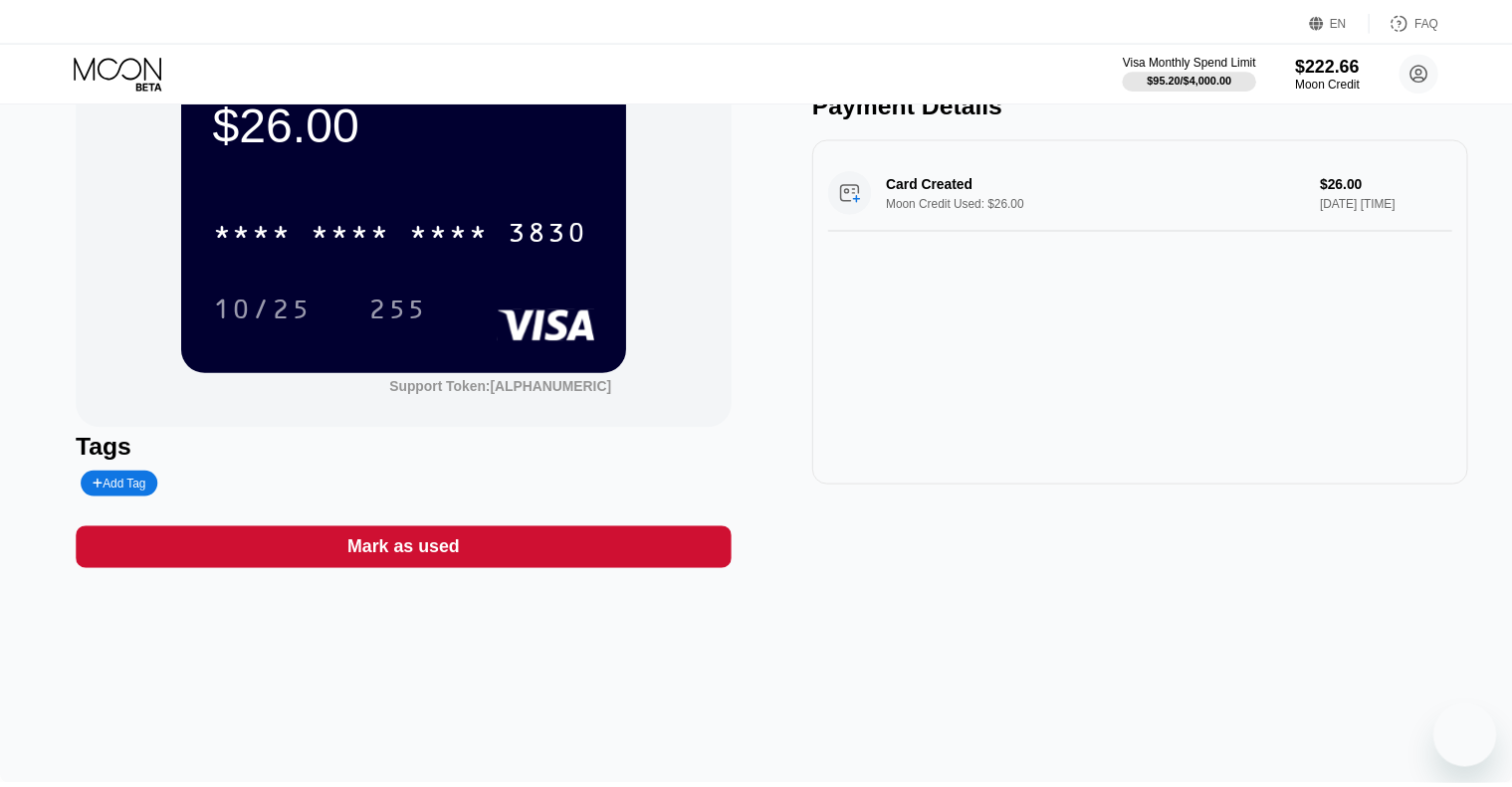 scroll, scrollTop: 0, scrollLeft: 0, axis: both 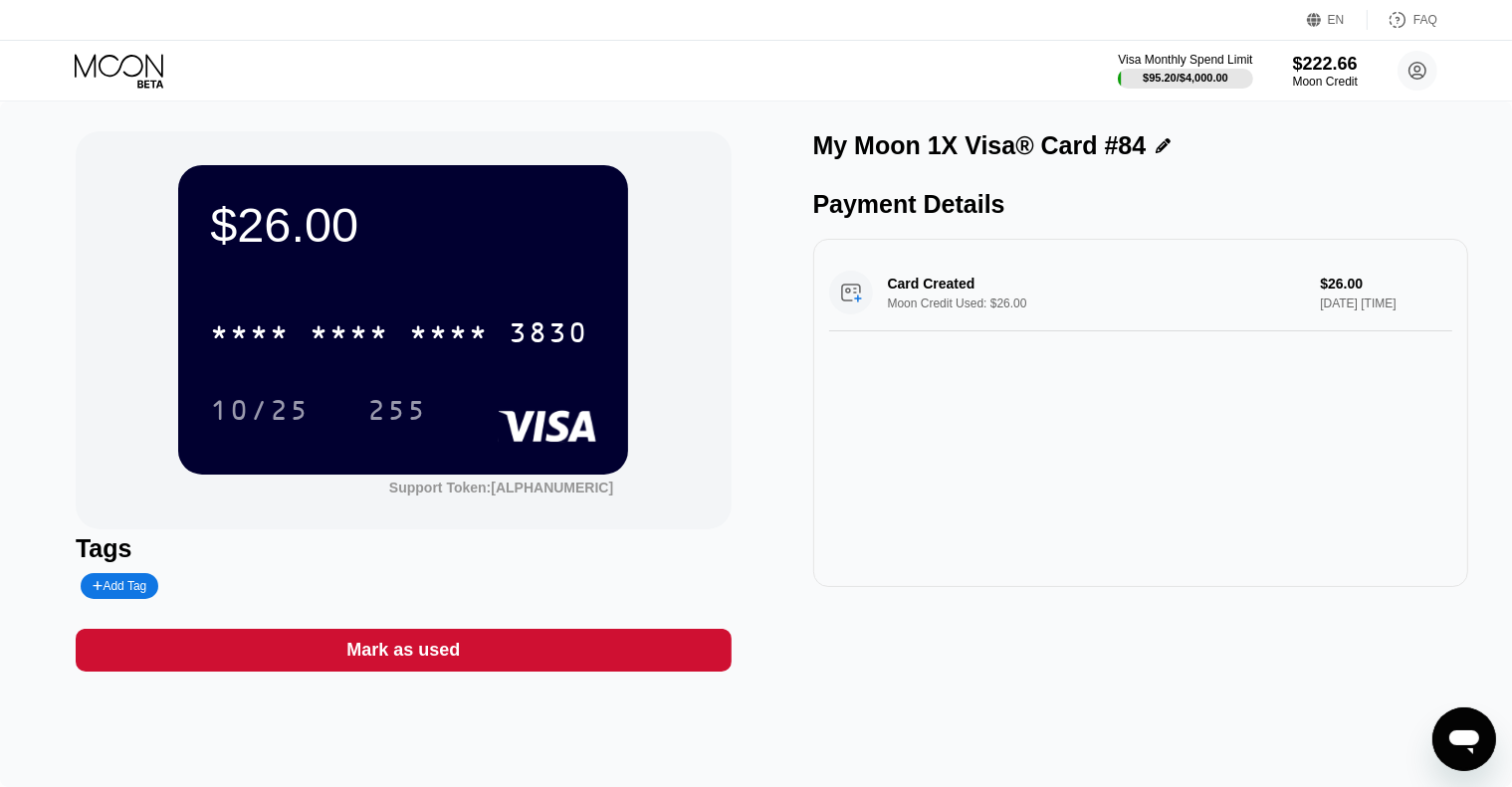 click 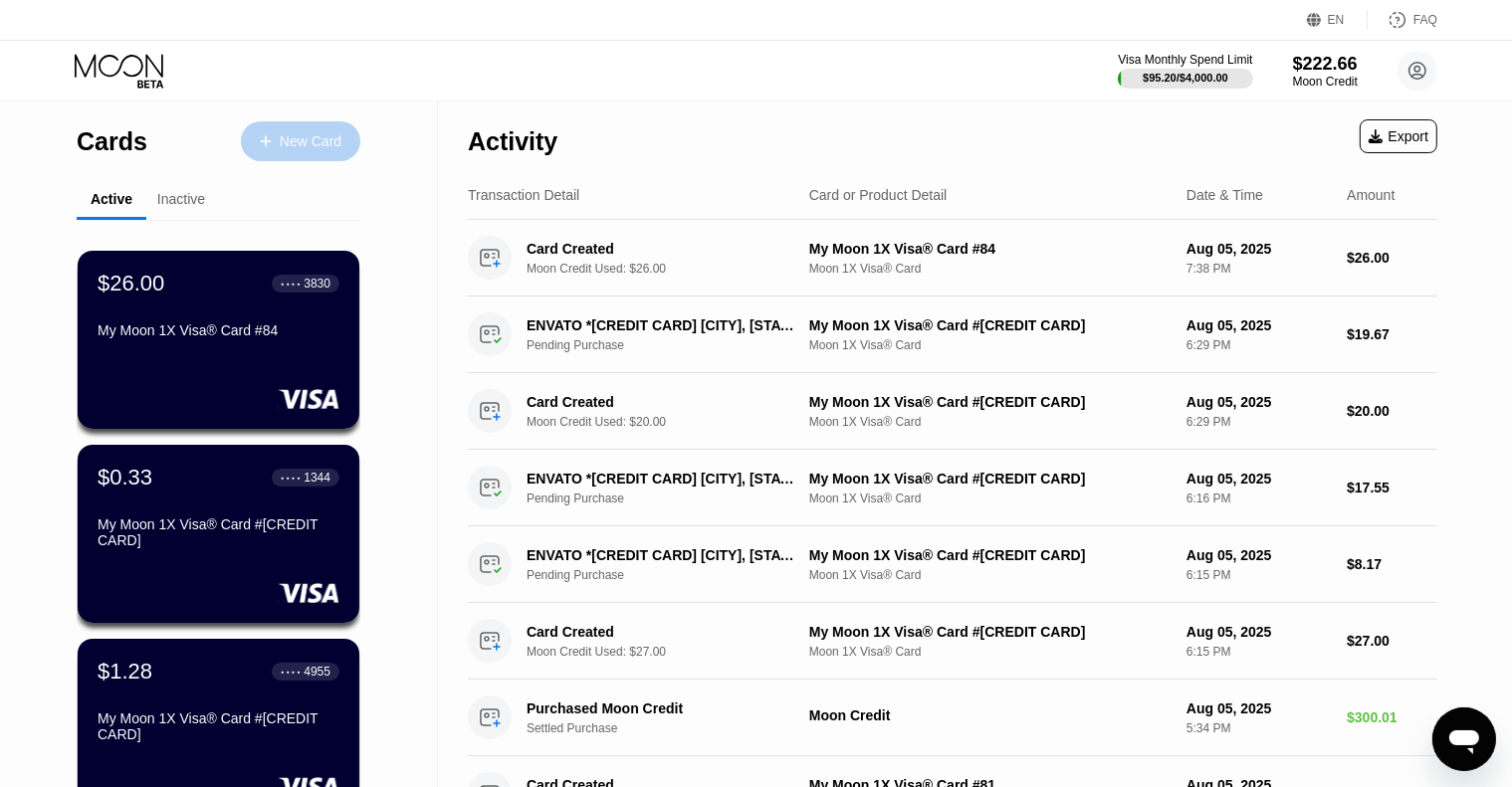 click on "New Card" at bounding box center (311, 141) 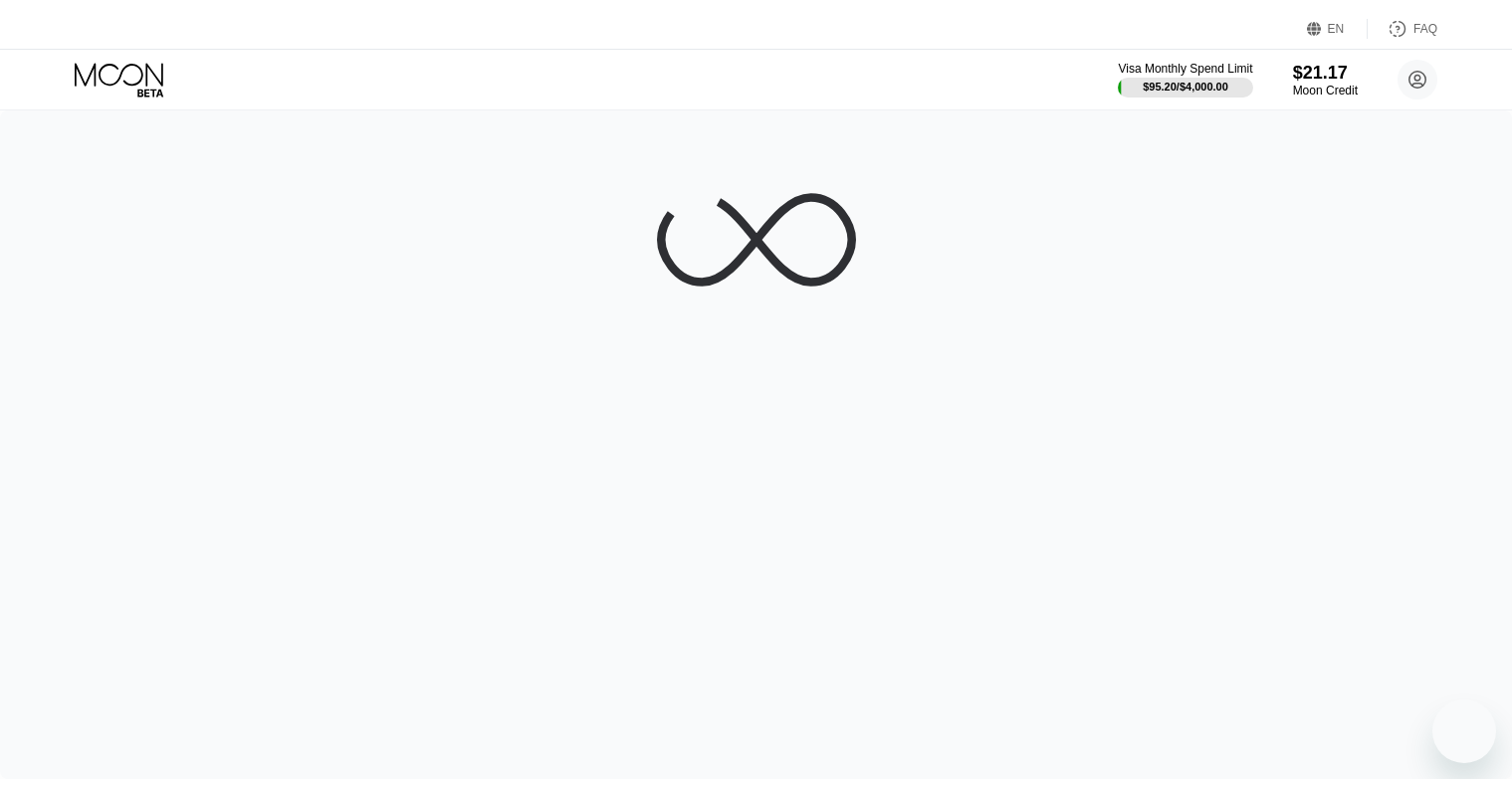 scroll, scrollTop: 0, scrollLeft: 0, axis: both 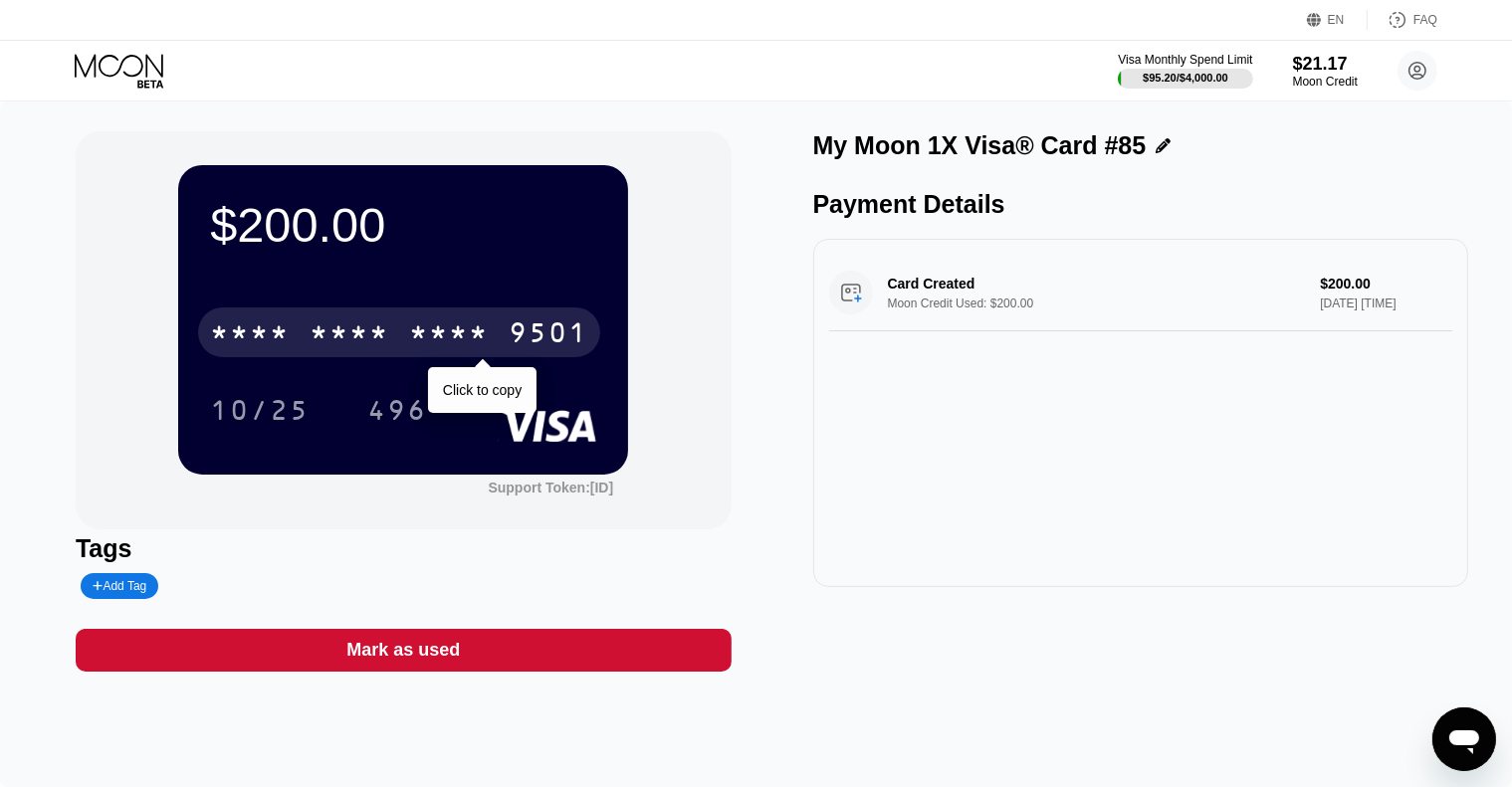 click on "* * * *" at bounding box center [349, 335] 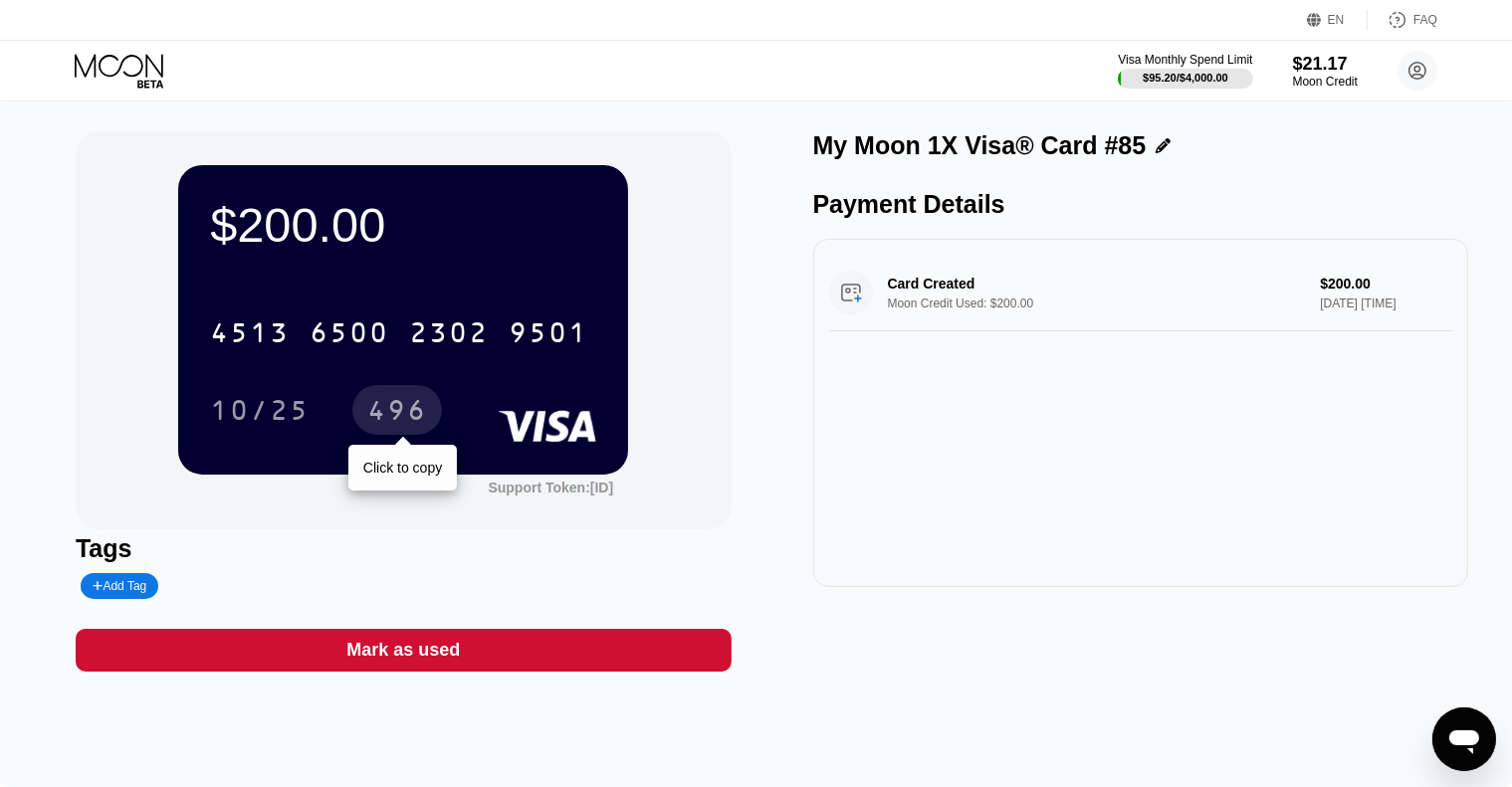 click on "496" at bounding box center (397, 410) 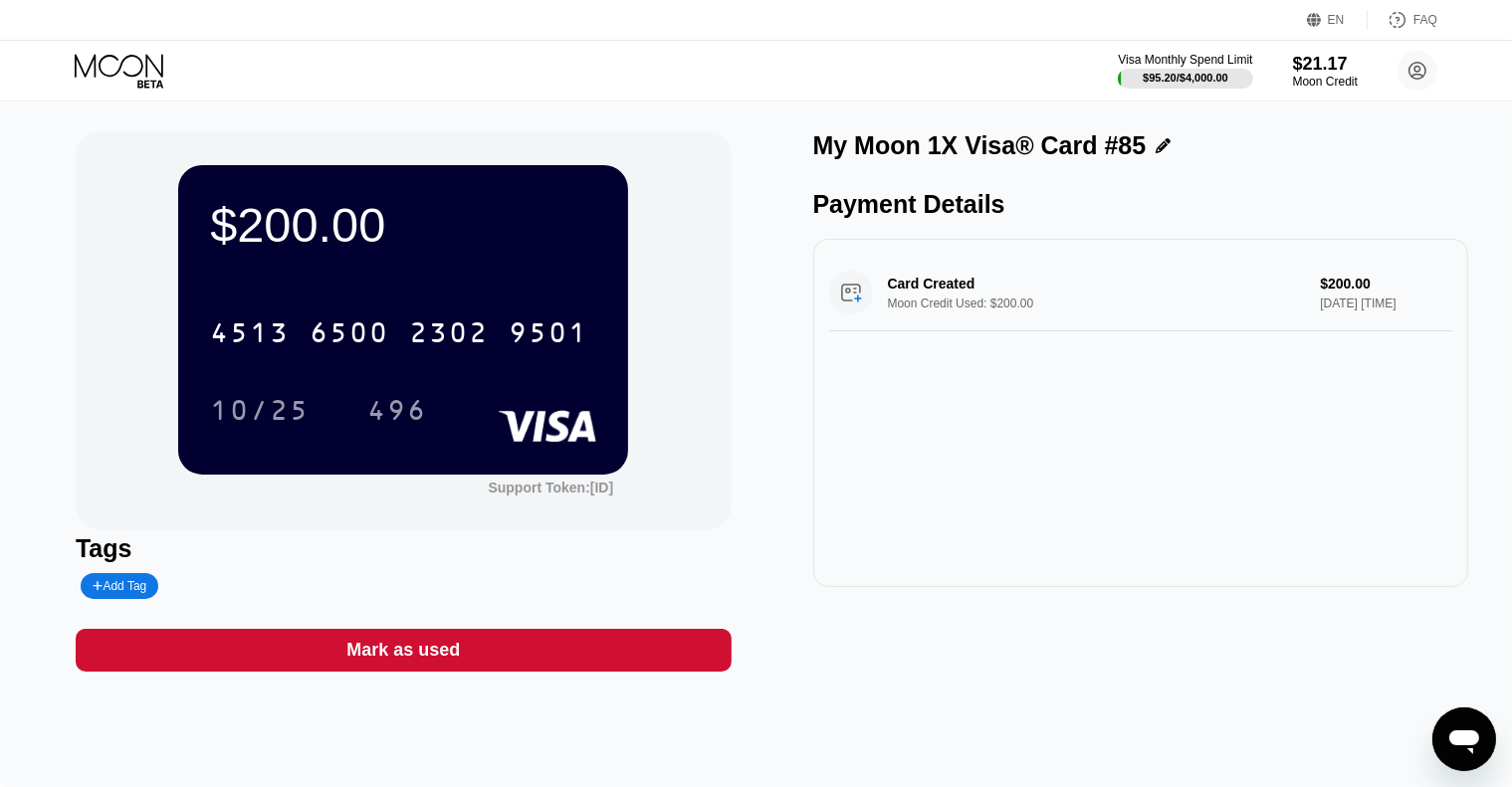 click 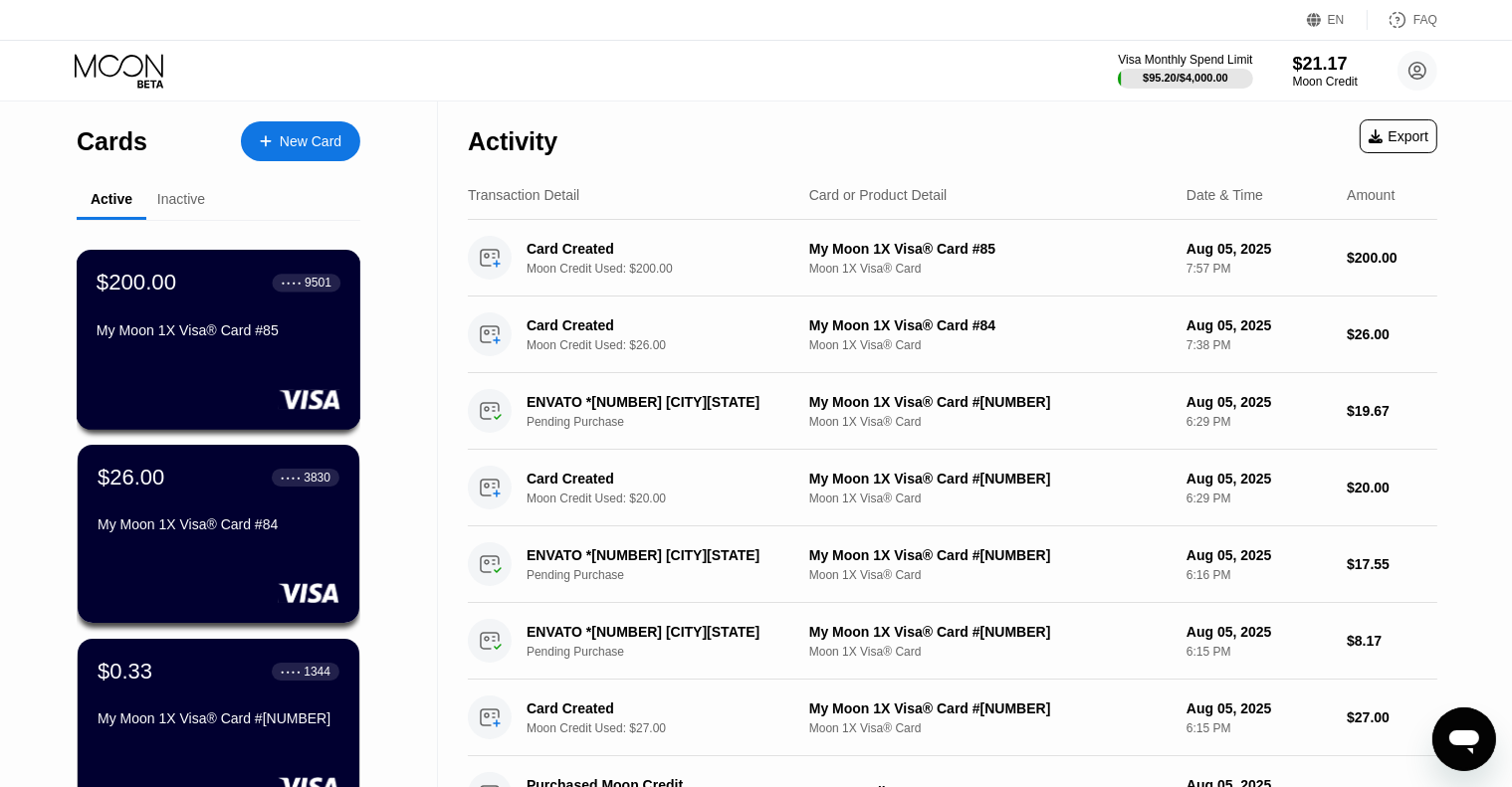 click on "My Moon 1X Visa® Card #85" at bounding box center [218, 330] 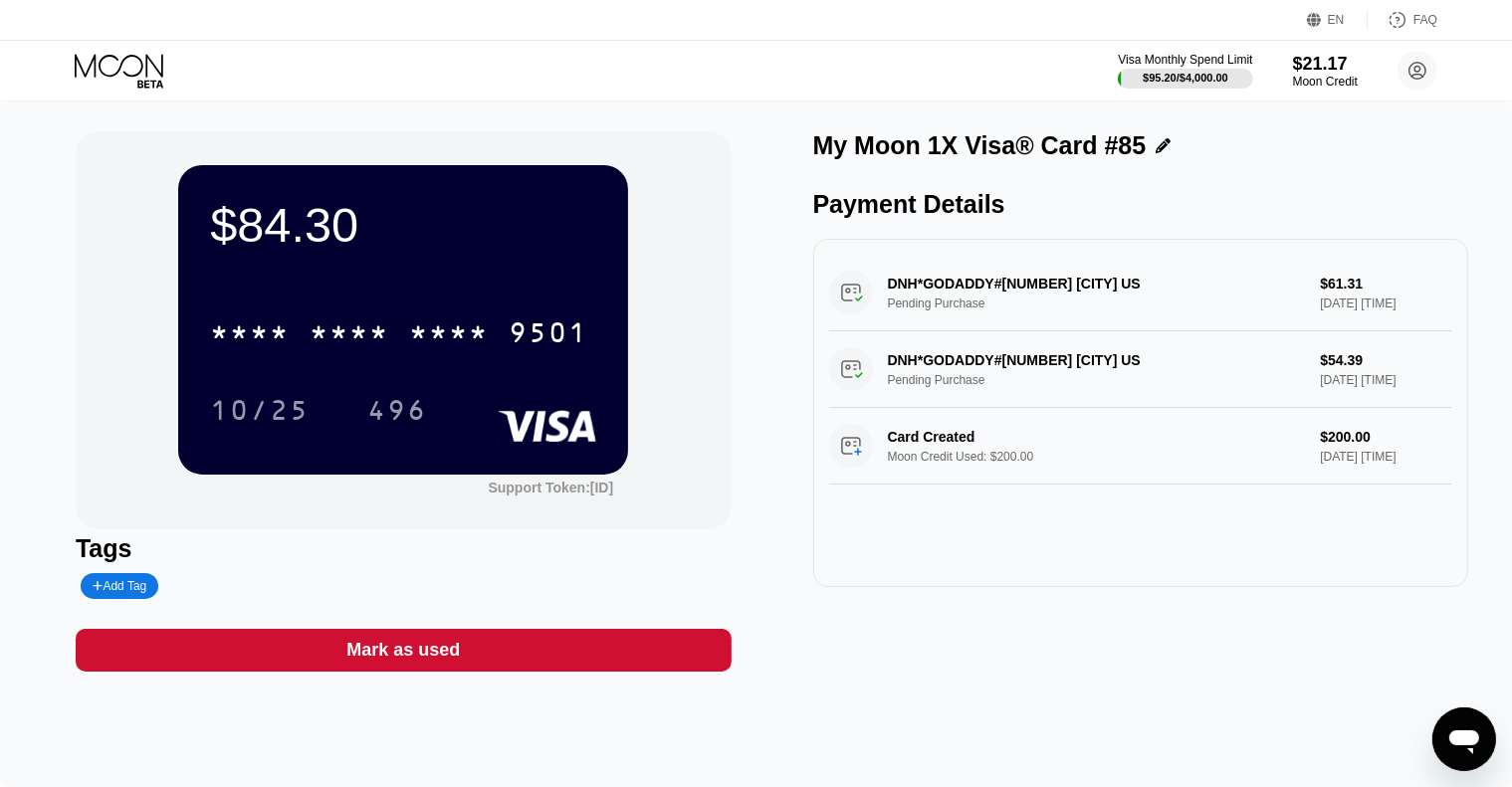 click 